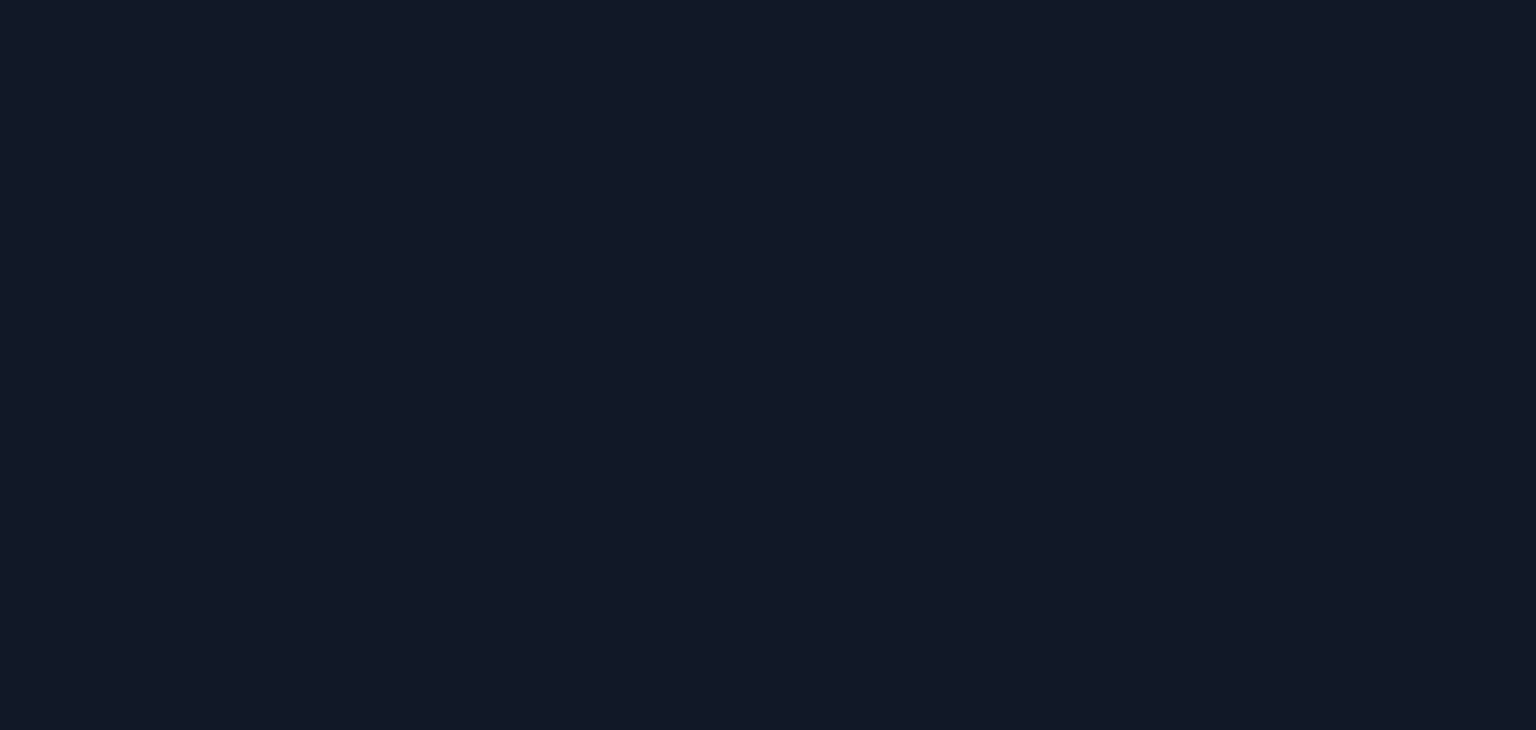 scroll, scrollTop: 0, scrollLeft: 0, axis: both 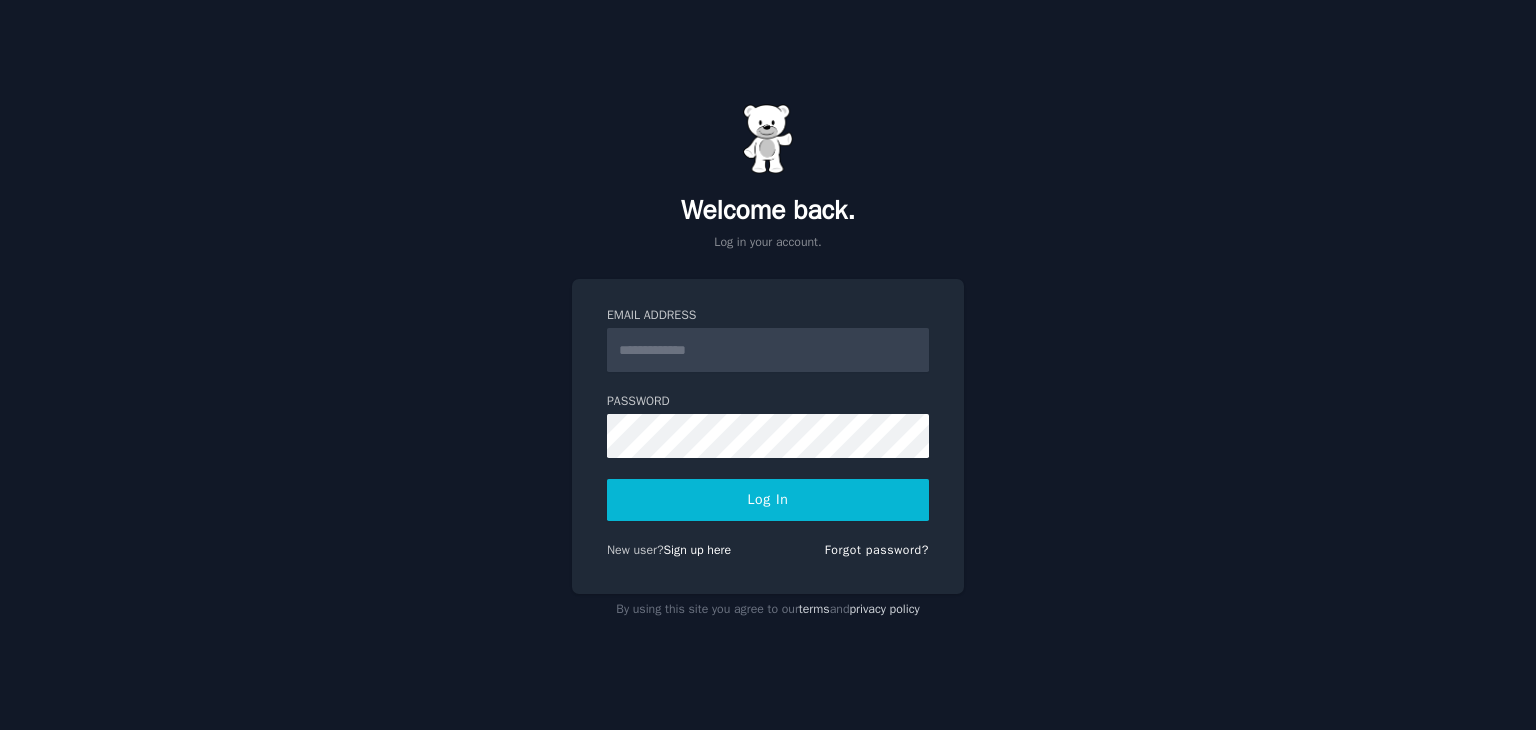 click on "Email Address" at bounding box center [768, 350] 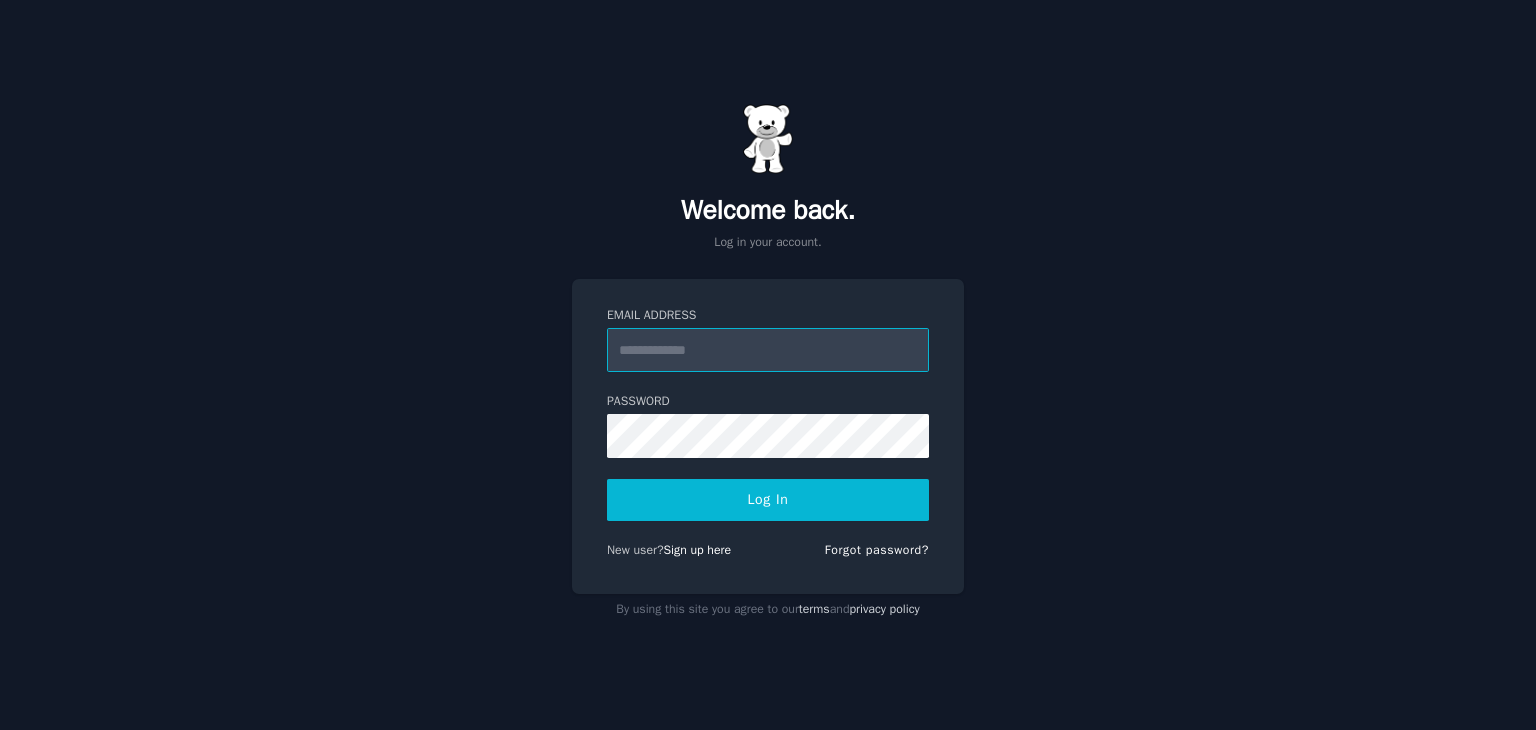 click on "Email Address" at bounding box center [768, 350] 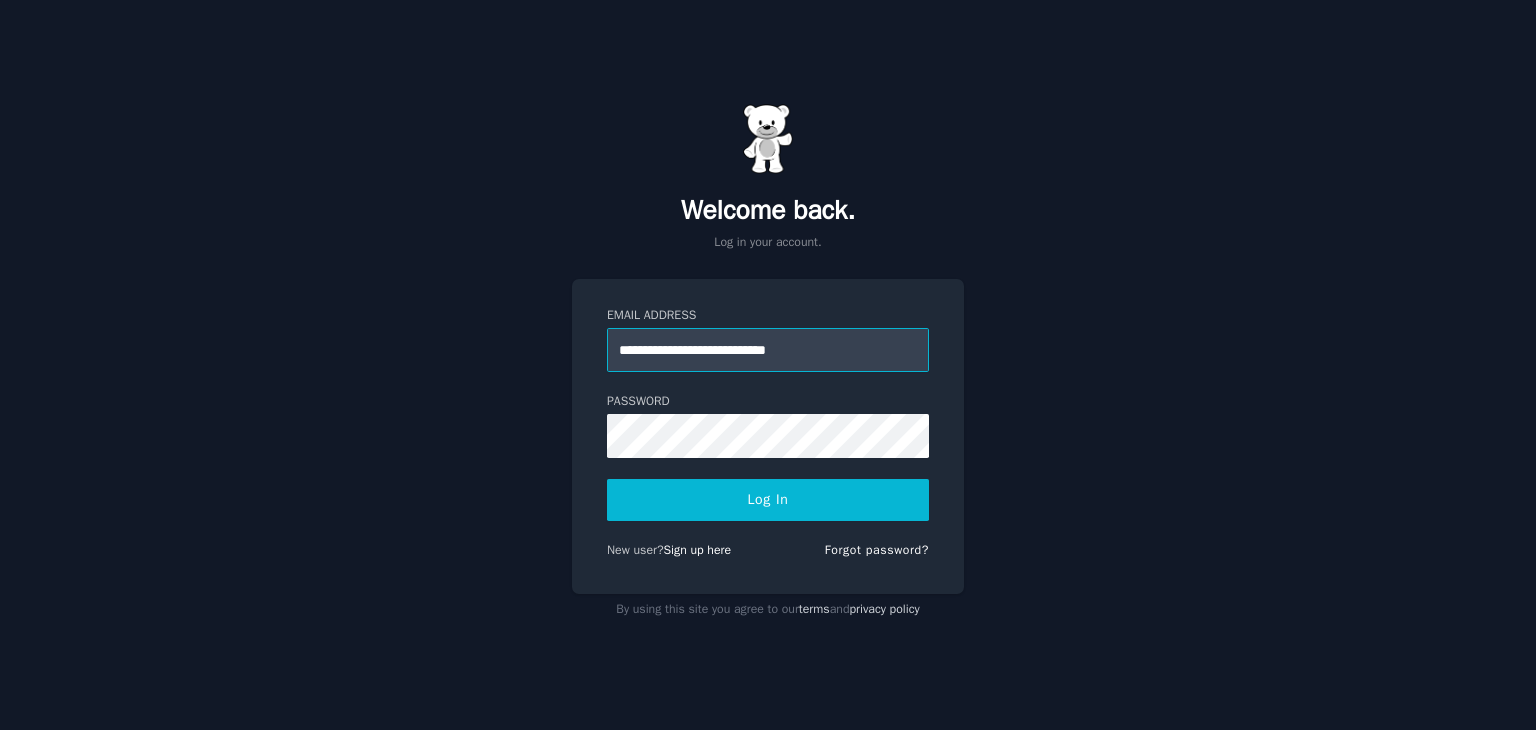 type on "**********" 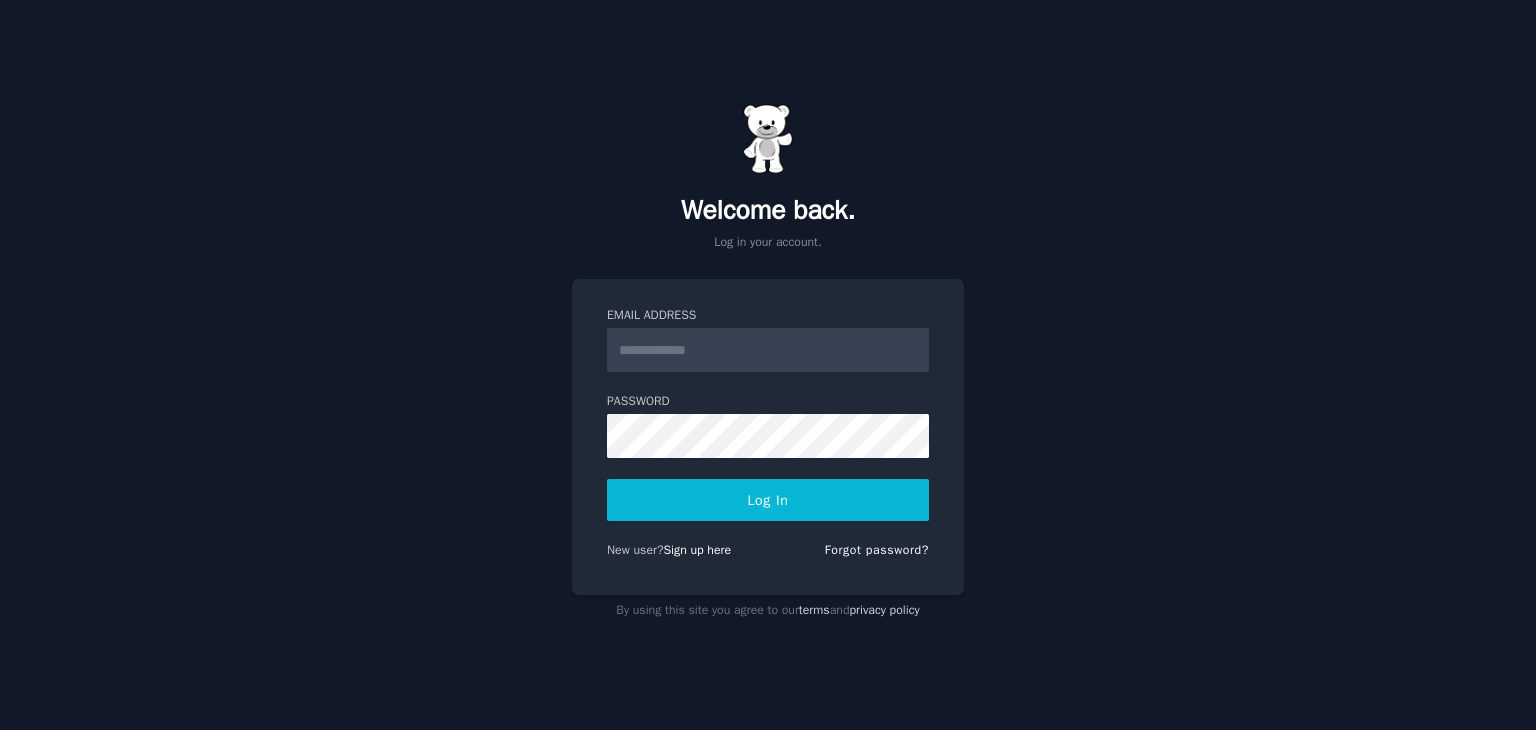 scroll, scrollTop: 0, scrollLeft: 0, axis: both 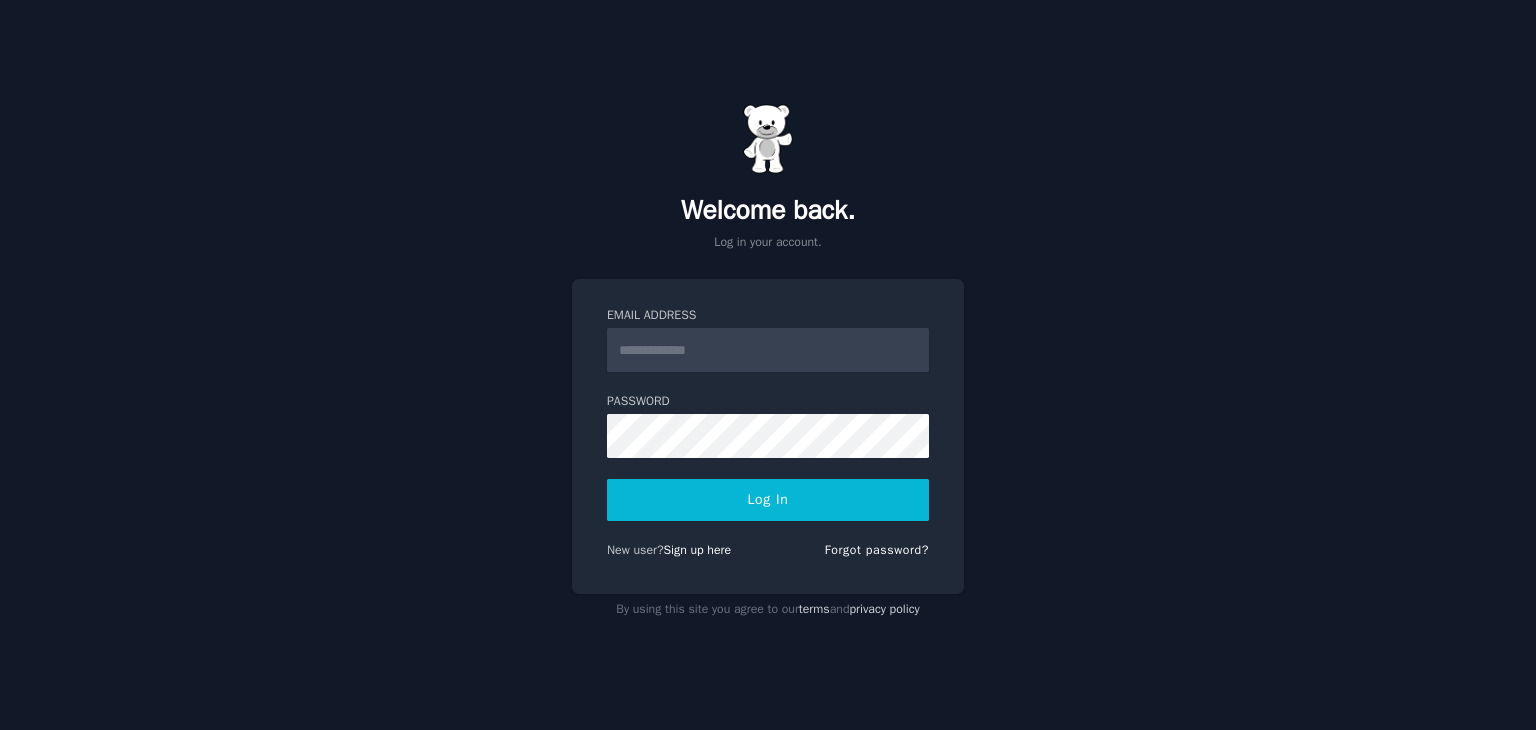 click on "Email Address" at bounding box center (768, 350) 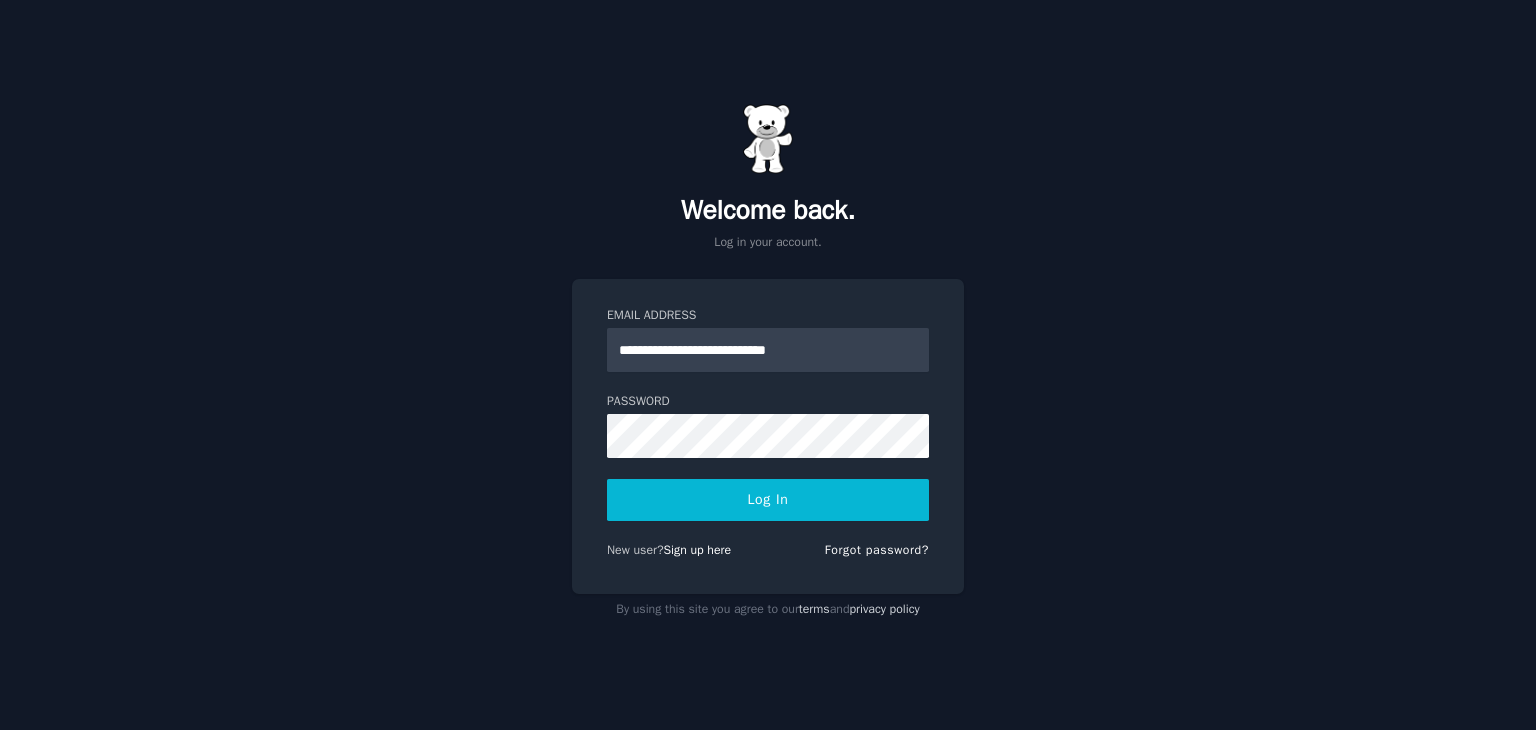 click on "**********" at bounding box center [768, 436] 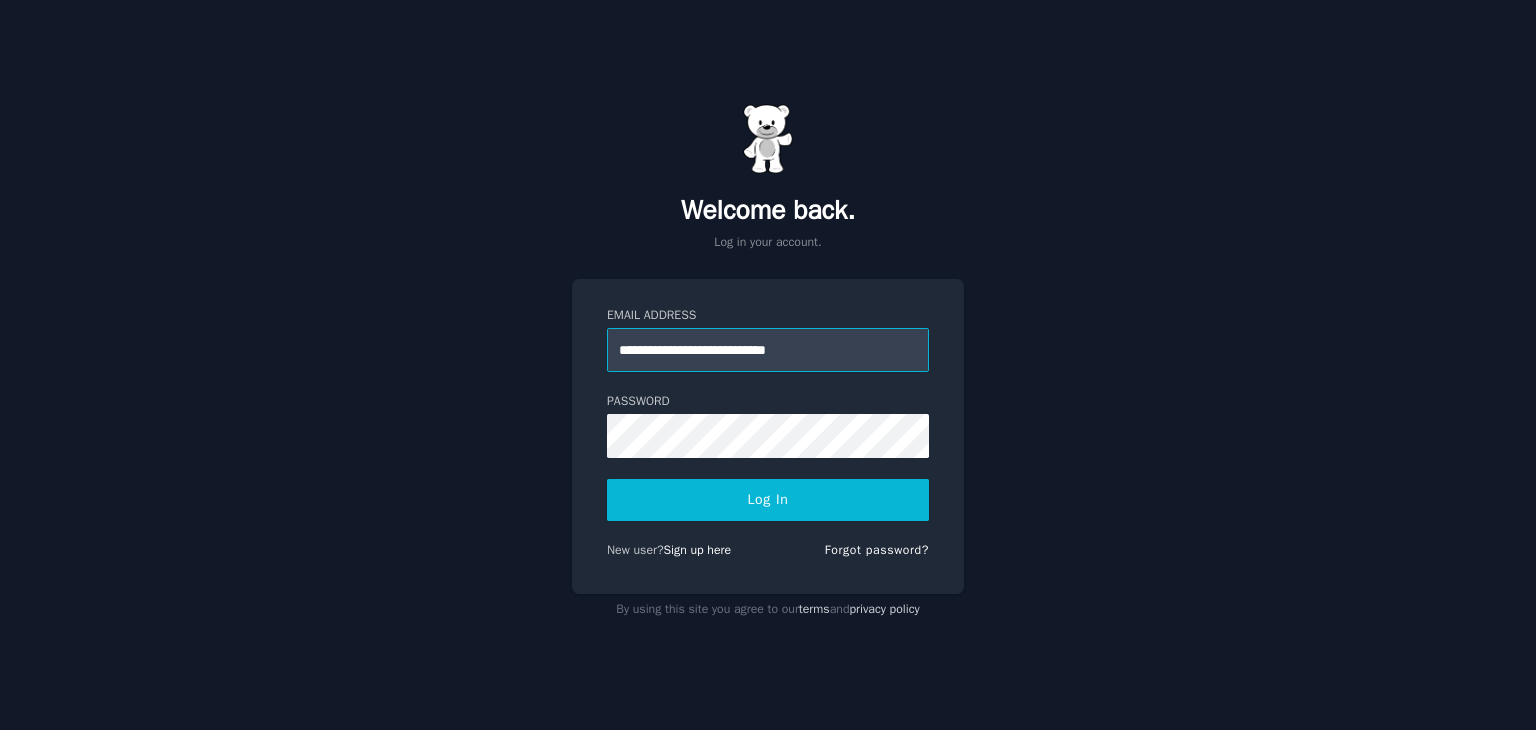 drag, startPoint x: 866, startPoint y: 331, endPoint x: 444, endPoint y: 367, distance: 423.53278 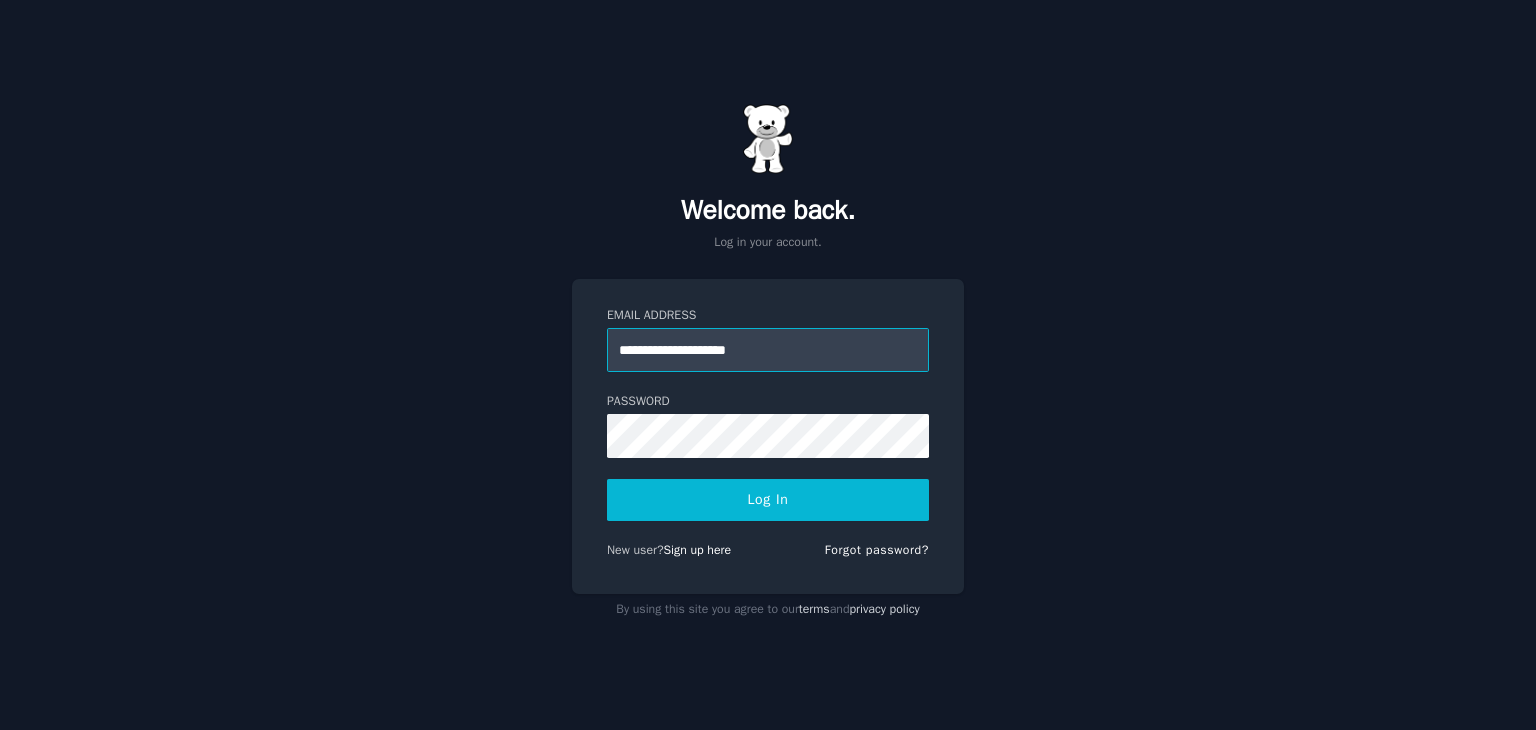 type on "**********" 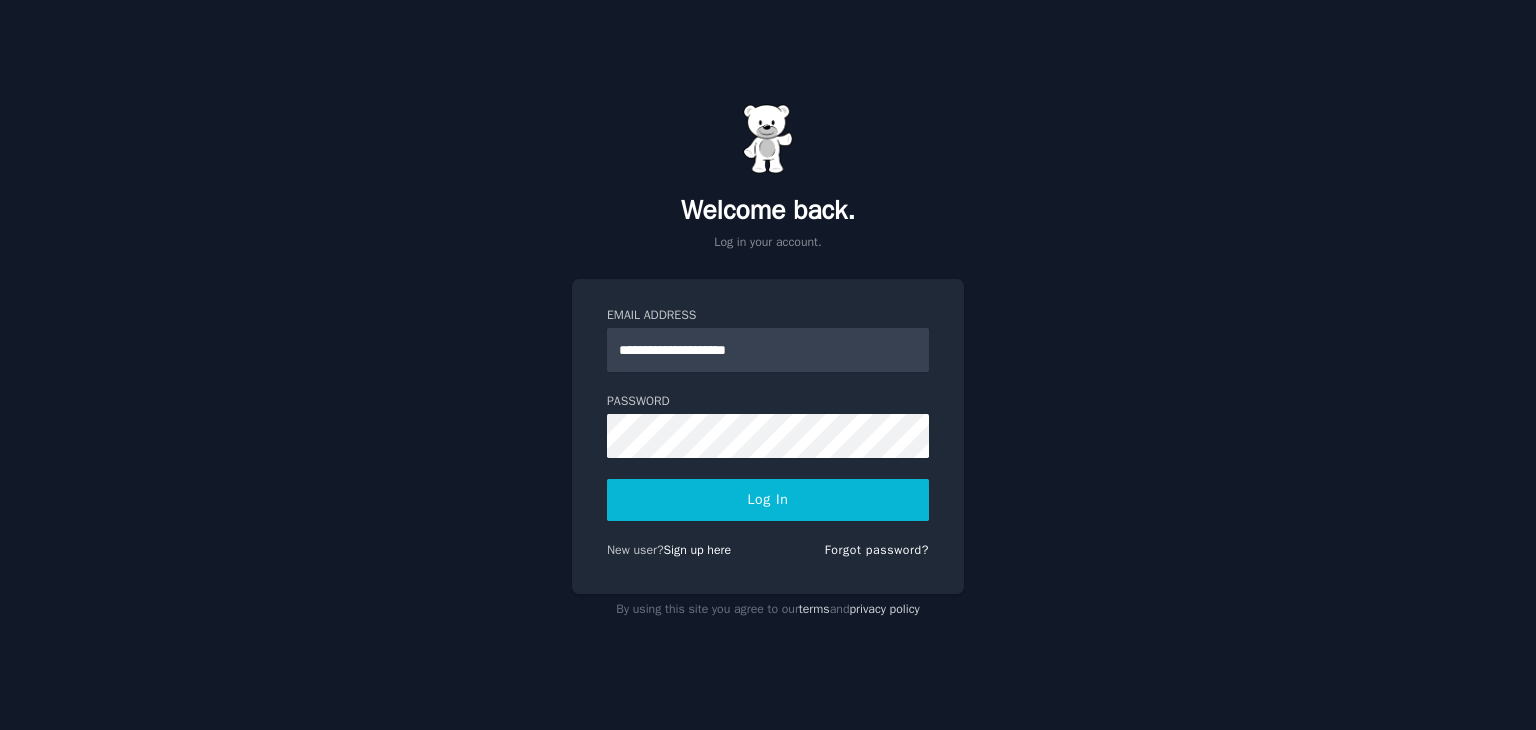 click on "Log In" at bounding box center (768, 500) 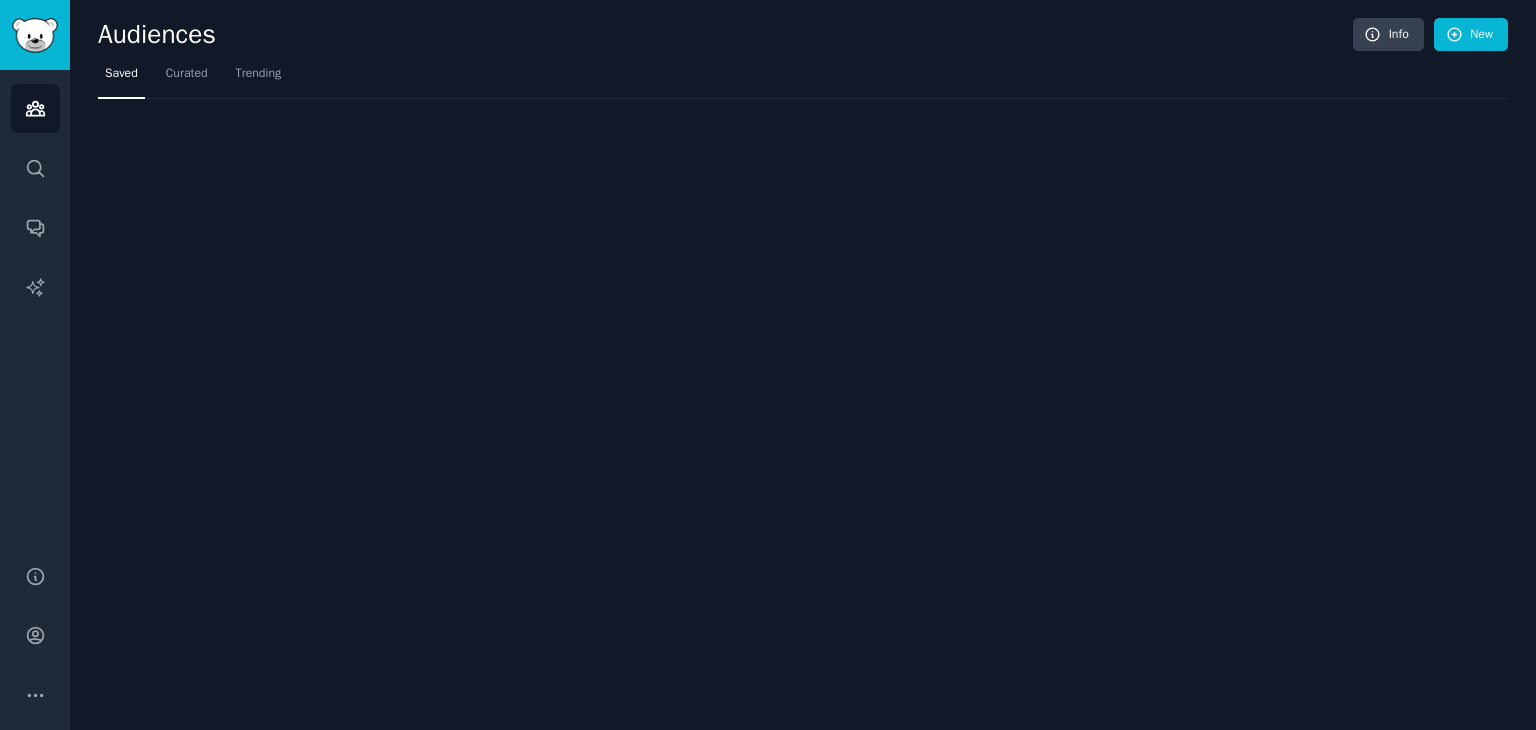 scroll, scrollTop: 0, scrollLeft: 0, axis: both 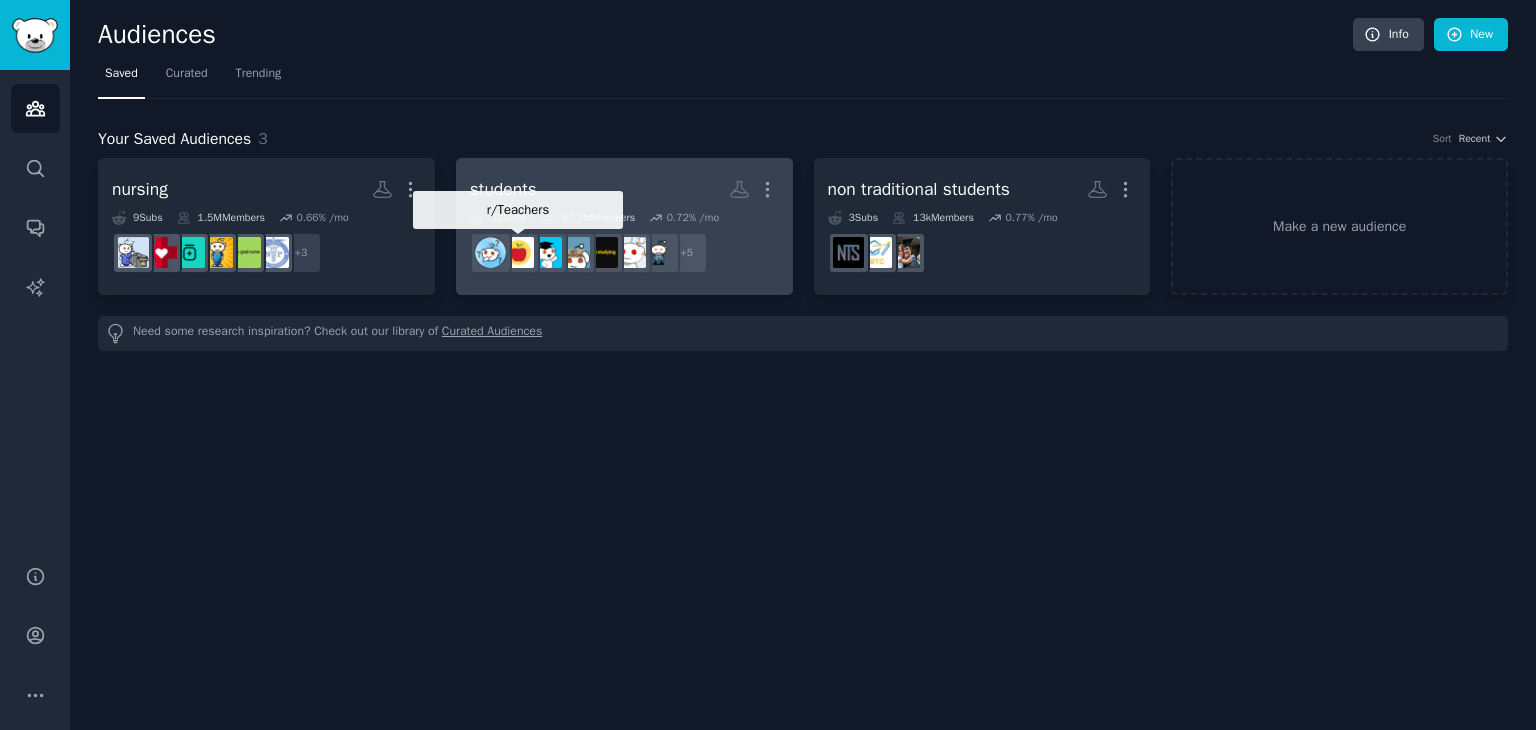 click at bounding box center [546, 252] 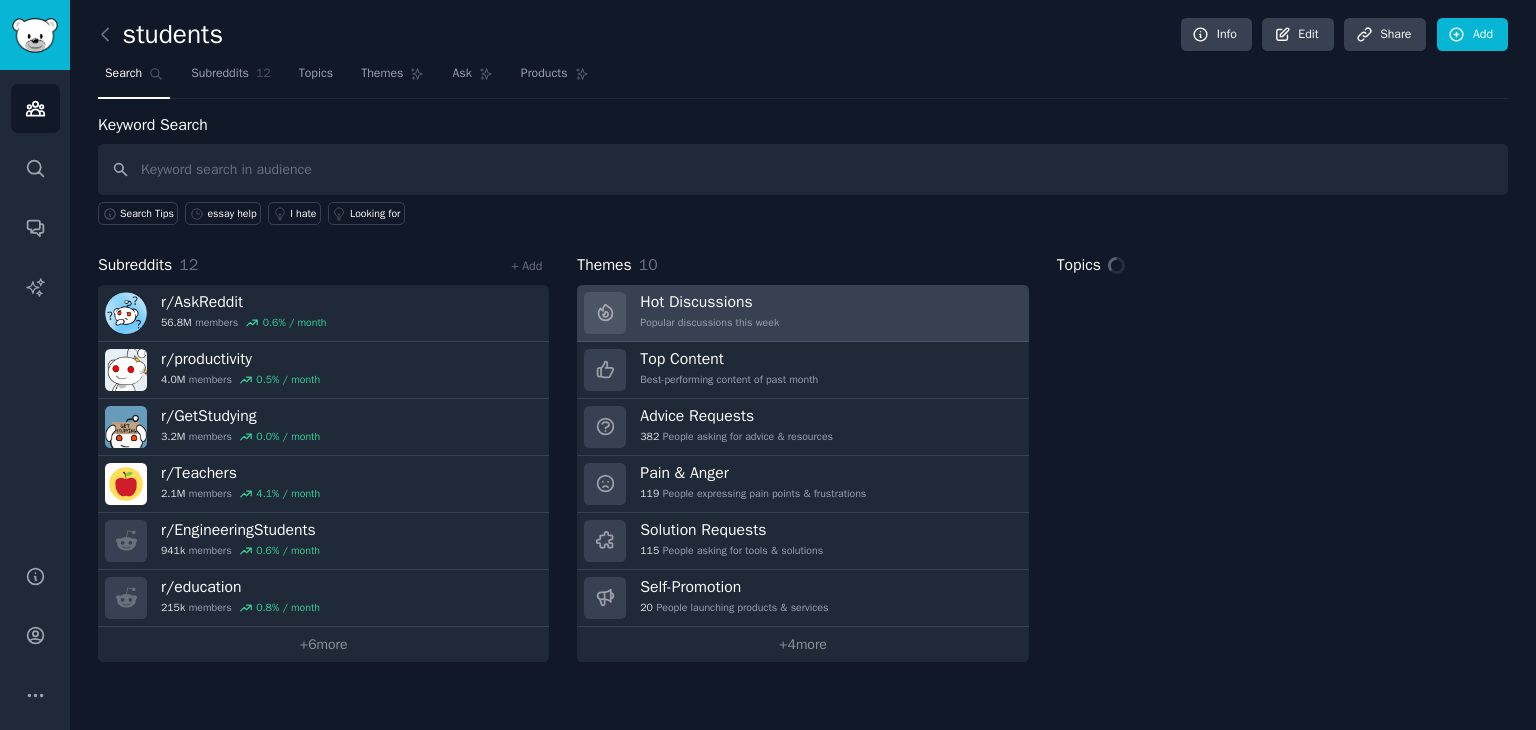 click on "Hot Discussions" at bounding box center [709, 302] 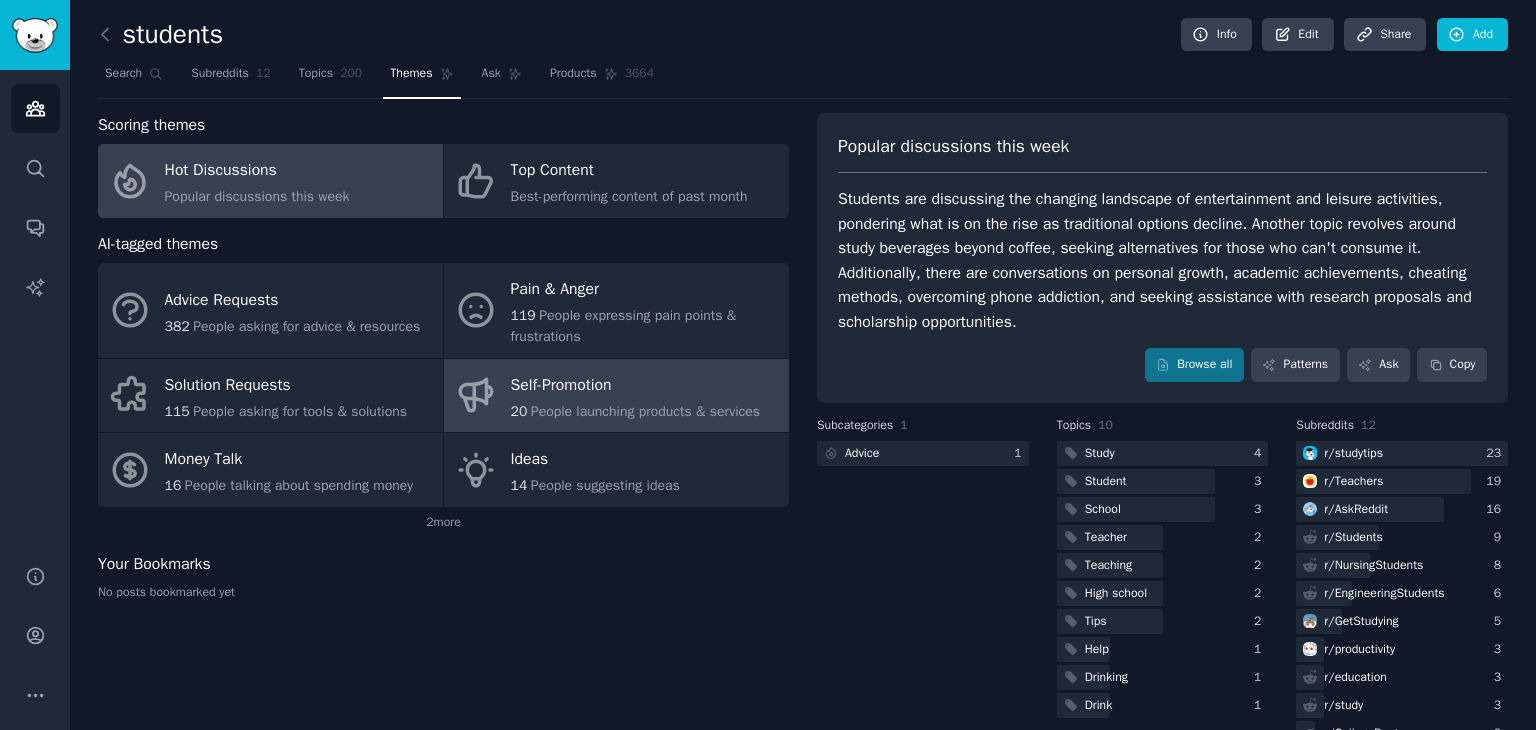 click on "People launching products & services" at bounding box center [645, 411] 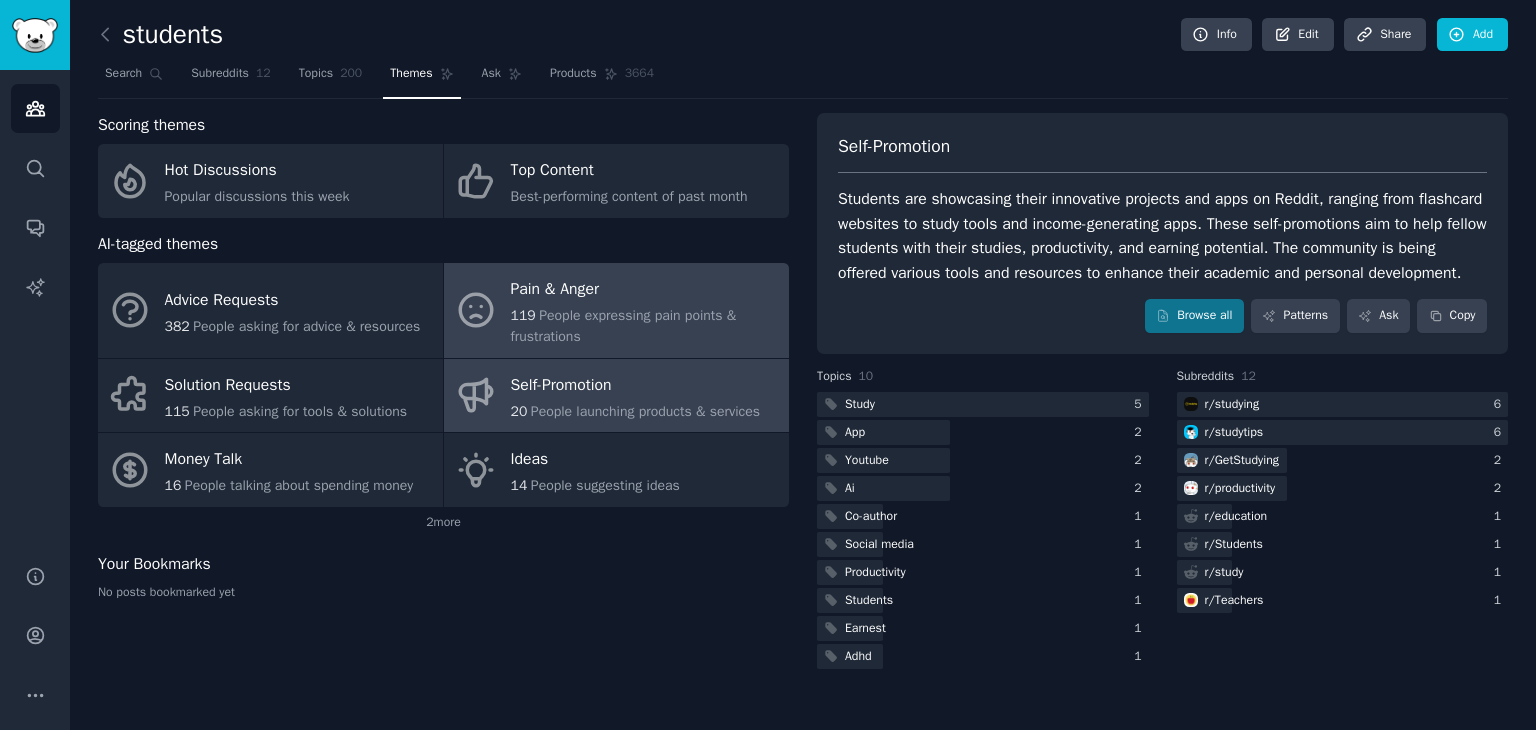 click on "Pain & Anger 119 People expressing pain points & frustrations" at bounding box center [616, 310] 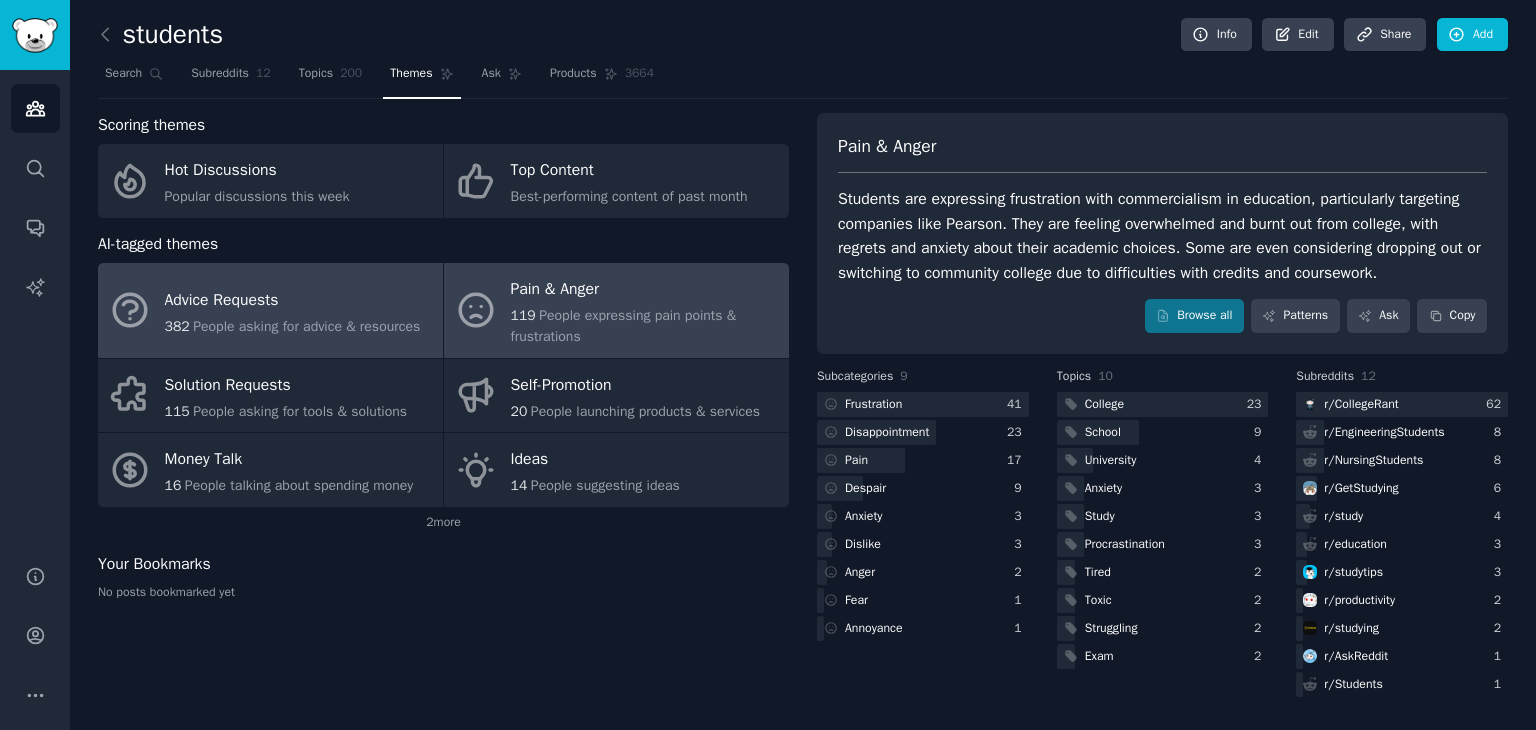 click on "People asking for advice & resources" at bounding box center [306, 326] 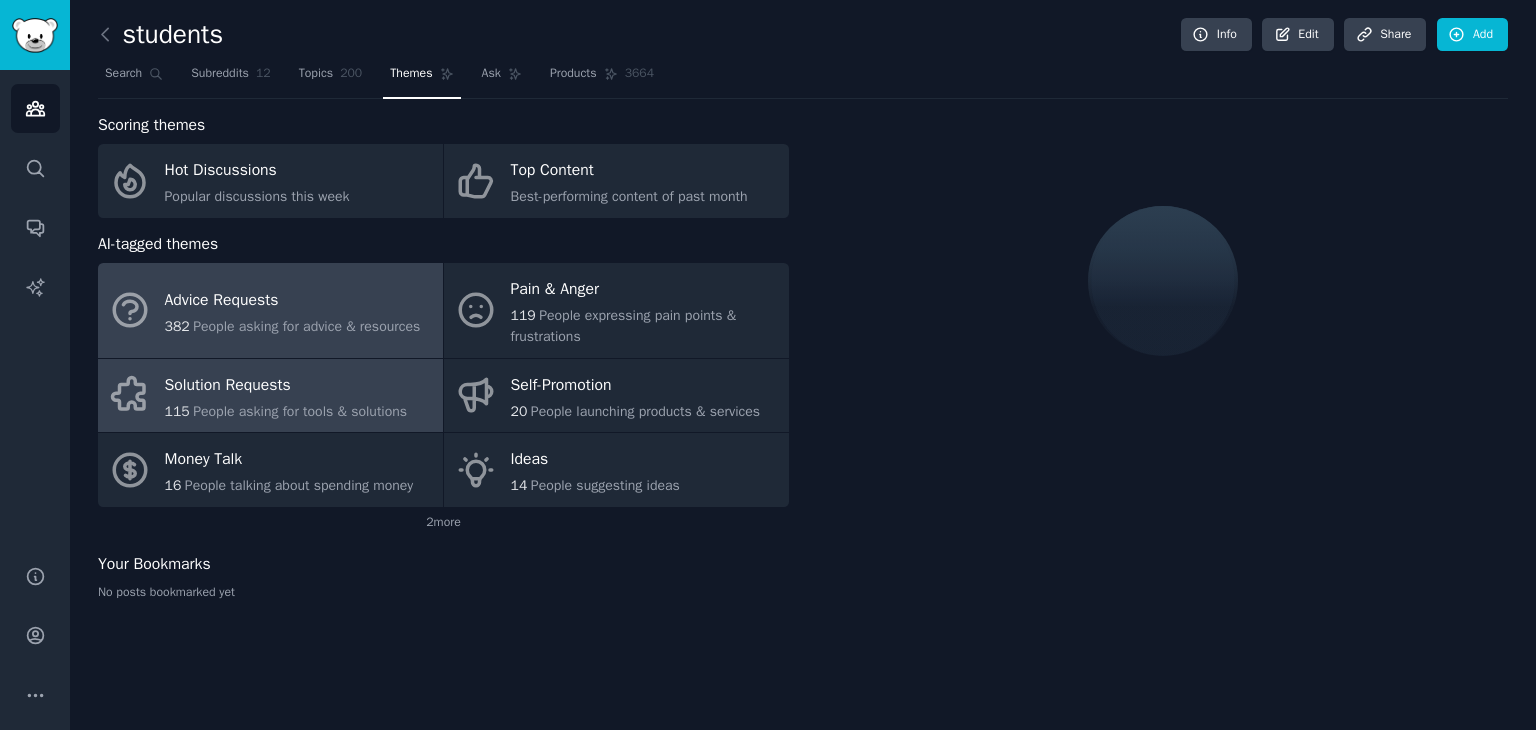 click on "Solution Requests" at bounding box center (286, 385) 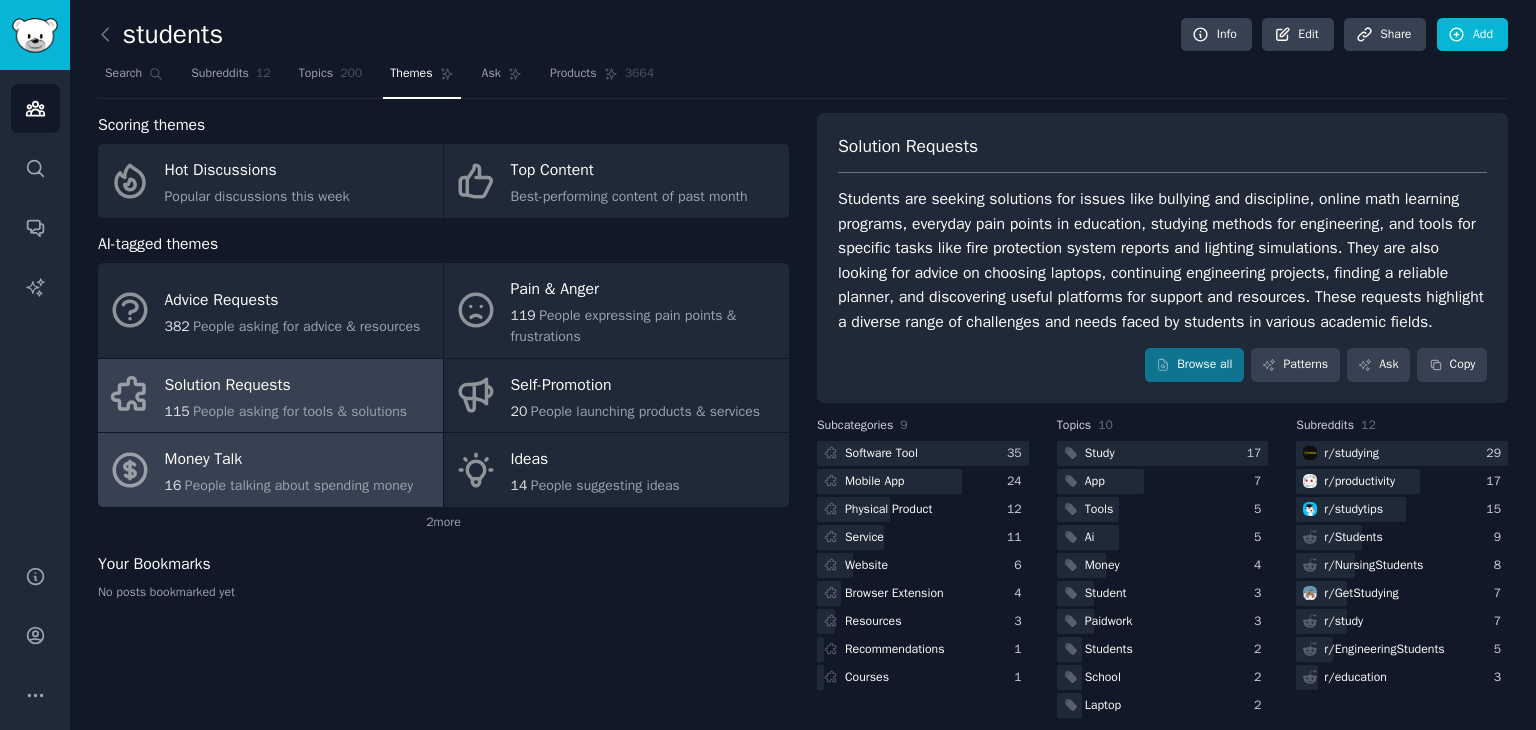 click on "Money Talk" at bounding box center [289, 460] 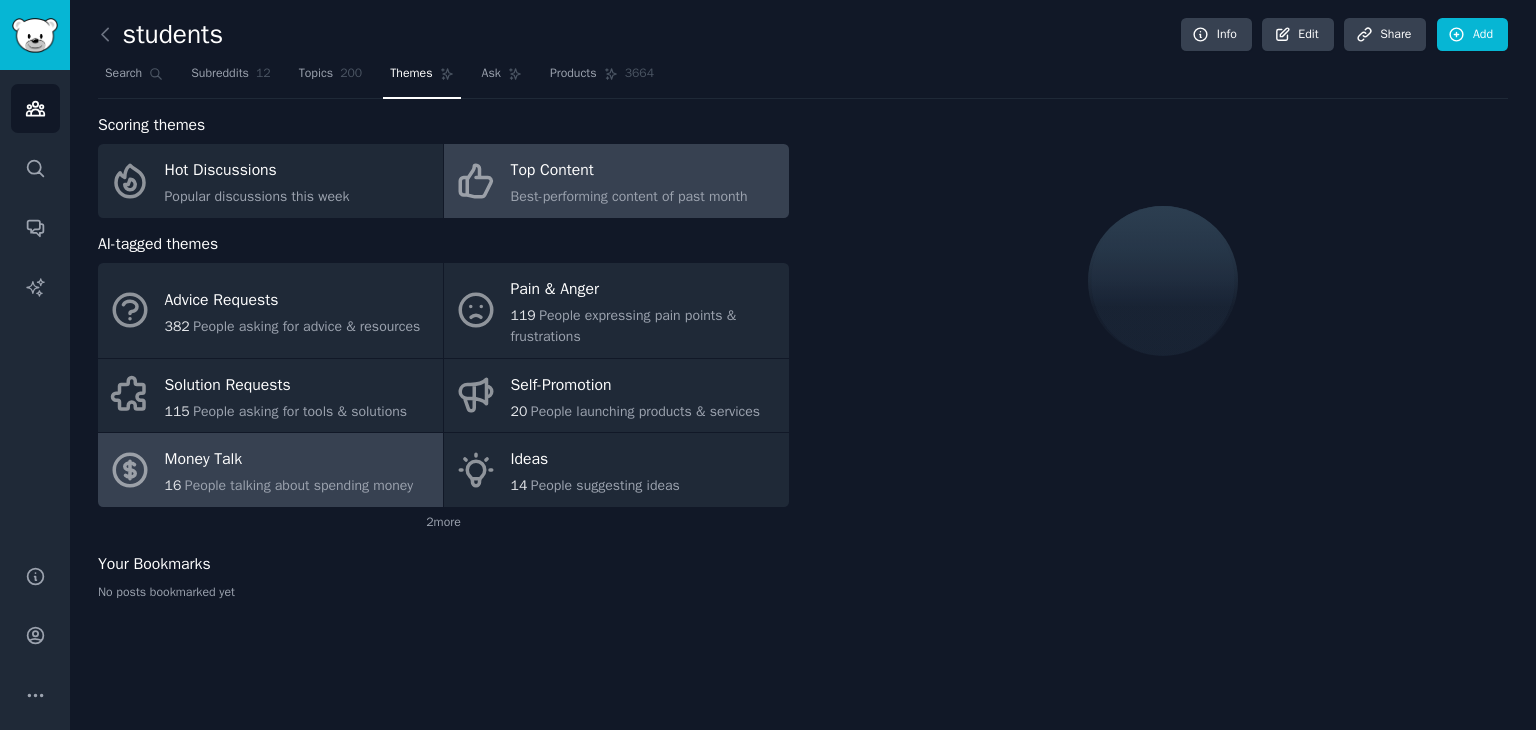 click on "Top Content" at bounding box center [629, 171] 